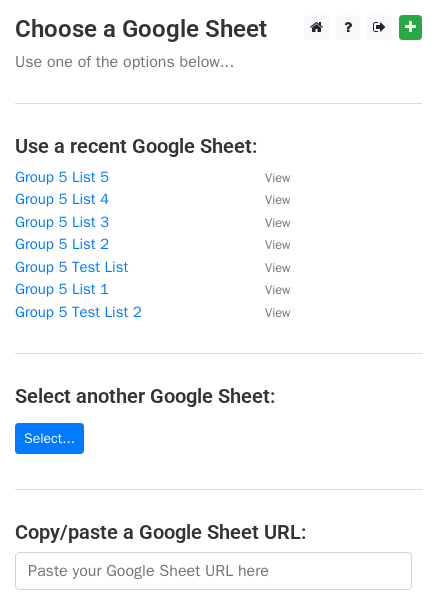 scroll, scrollTop: 0, scrollLeft: 0, axis: both 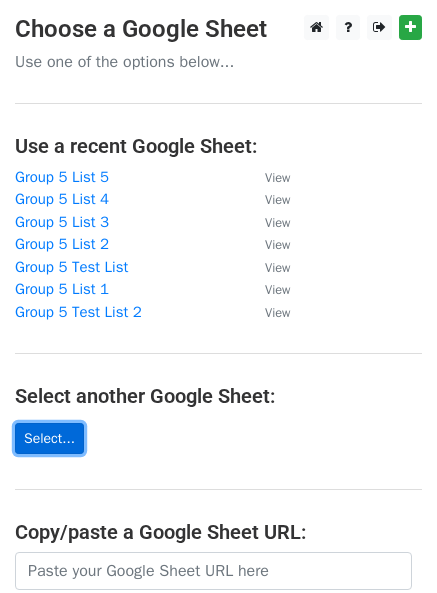 click on "Select..." at bounding box center (49, 438) 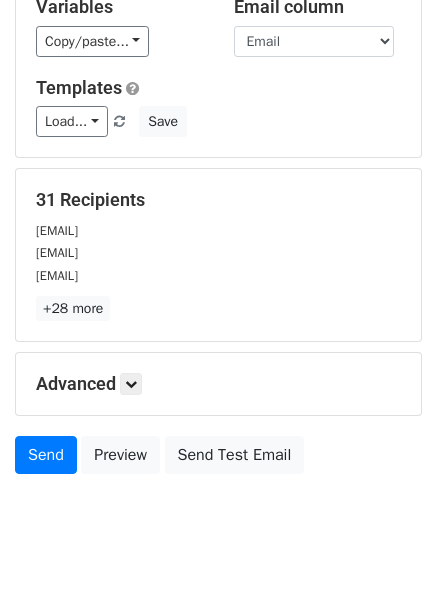 scroll, scrollTop: 184, scrollLeft: 0, axis: vertical 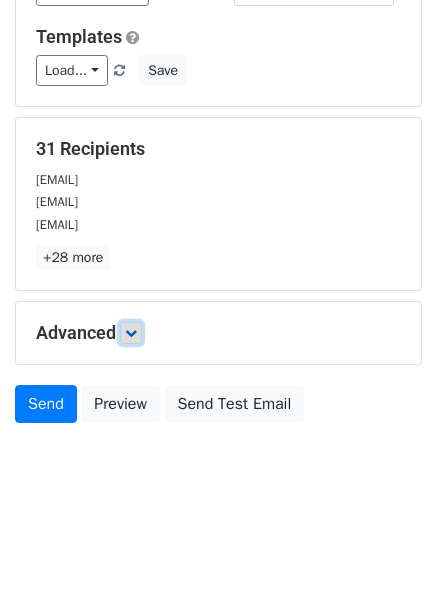 click at bounding box center (131, 333) 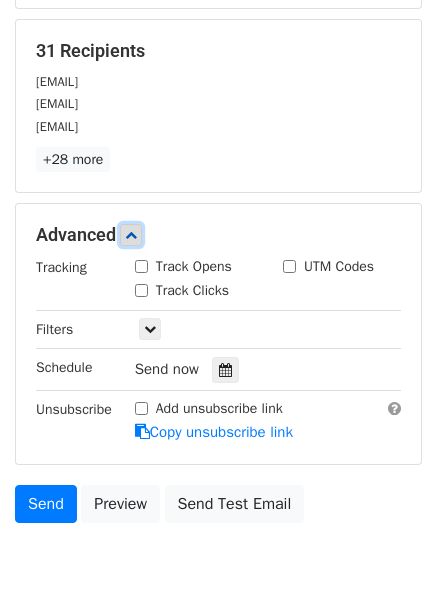 scroll, scrollTop: 380, scrollLeft: 0, axis: vertical 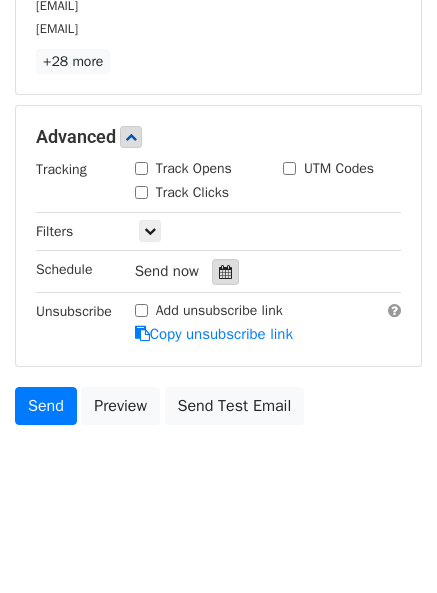 click at bounding box center (225, 272) 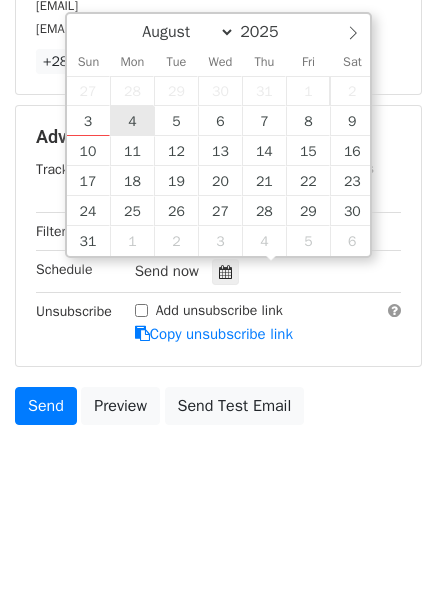 type on "2025-08-04 12:00" 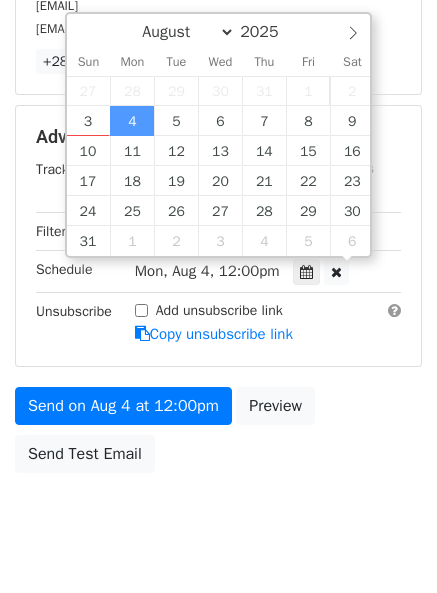 scroll, scrollTop: 1, scrollLeft: 0, axis: vertical 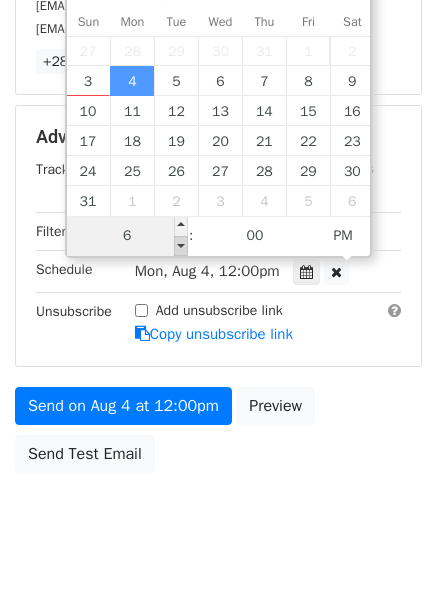 type on "06" 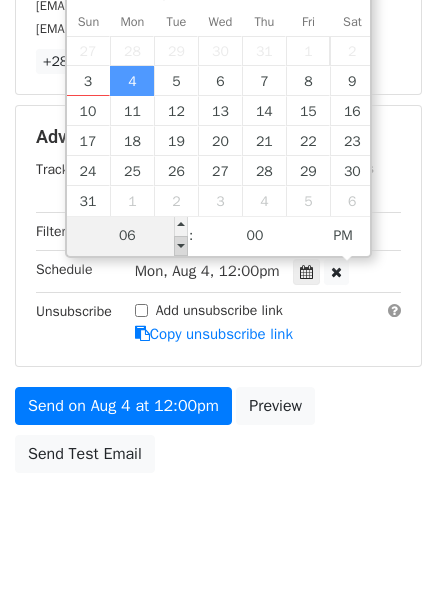 type on "2025-08-04 18:00" 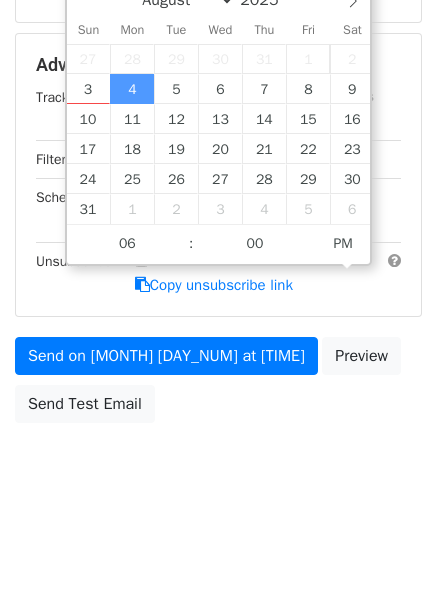 scroll, scrollTop: 348, scrollLeft: 0, axis: vertical 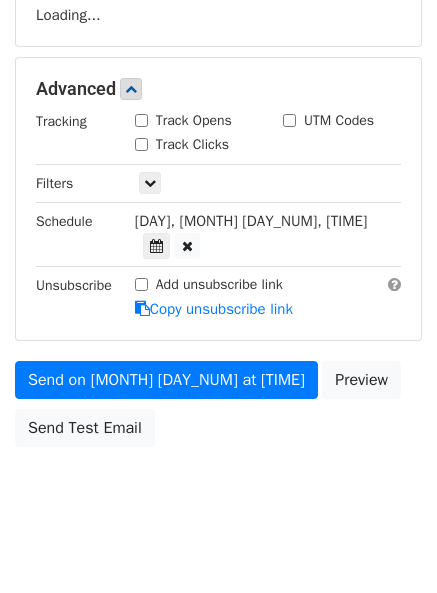 click on "Send on Aug 4 at 6:00pm
Preview
Send Test Email" at bounding box center [218, 409] 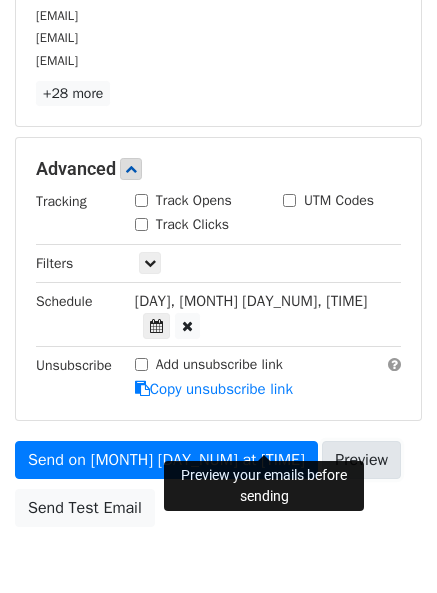 click on "Preview" at bounding box center (361, 460) 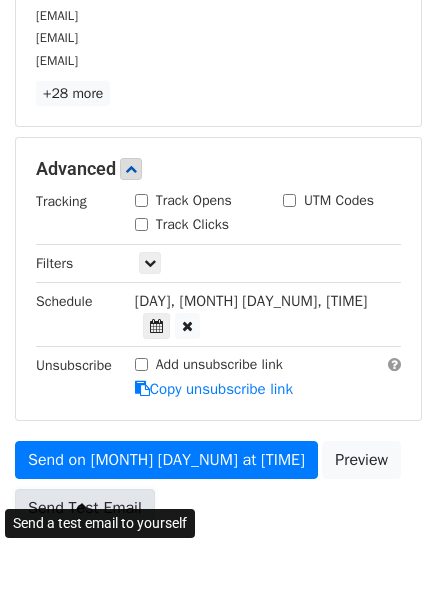 click on "Send Test Email" at bounding box center [85, 508] 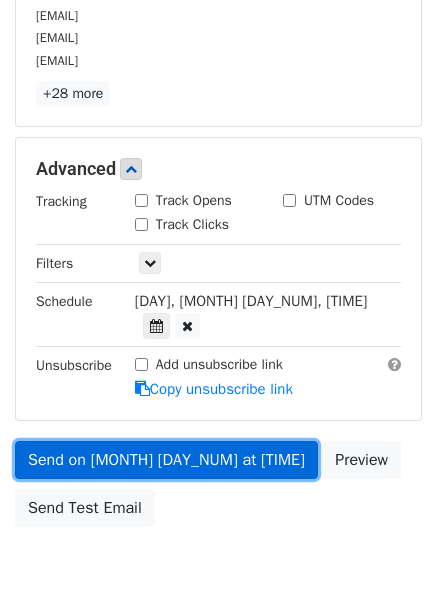 click on "Send on Aug 4 at 6:00pm" at bounding box center (166, 460) 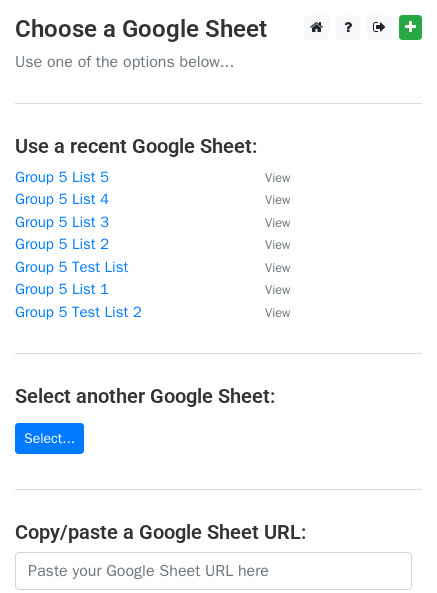 scroll, scrollTop: 0, scrollLeft: 0, axis: both 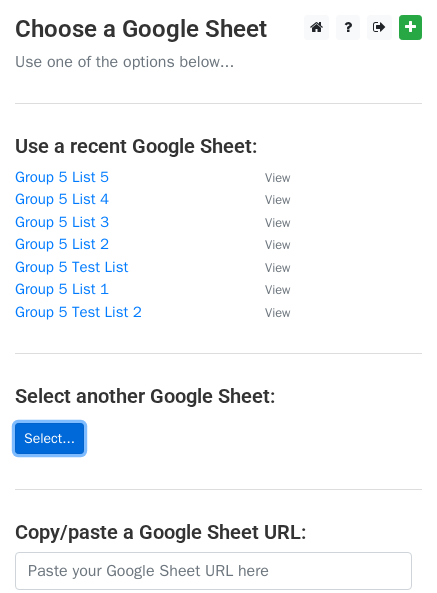 click on "Select..." at bounding box center [49, 438] 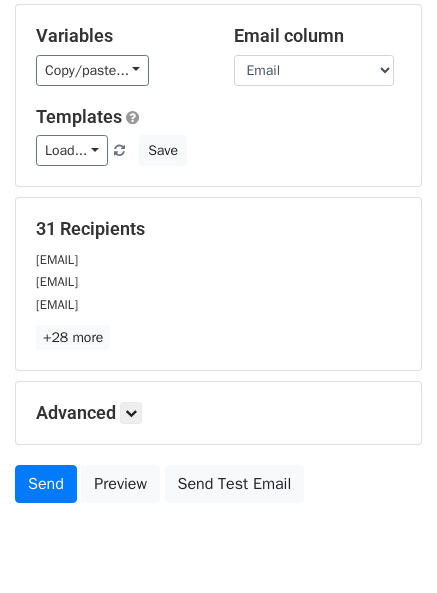 scroll, scrollTop: 184, scrollLeft: 0, axis: vertical 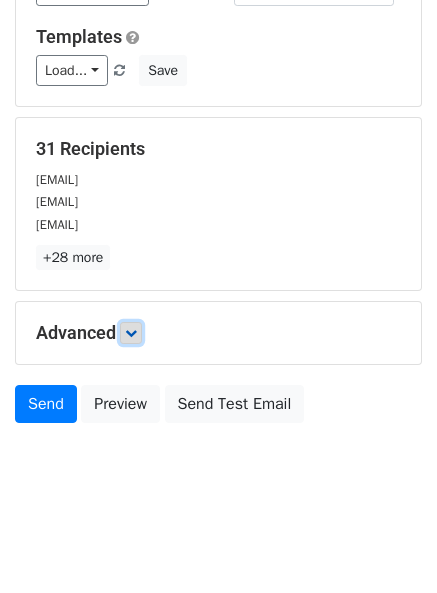 click at bounding box center (131, 333) 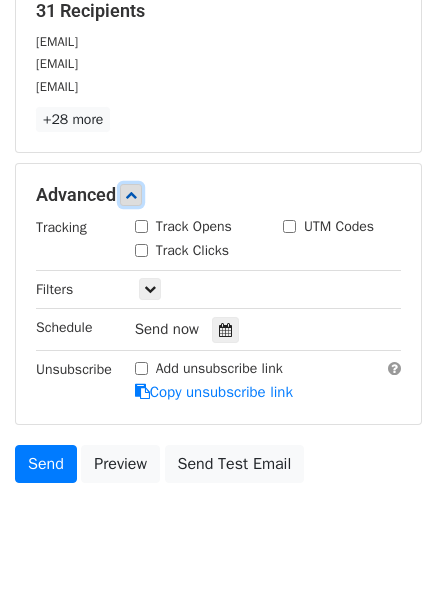 scroll, scrollTop: 380, scrollLeft: 0, axis: vertical 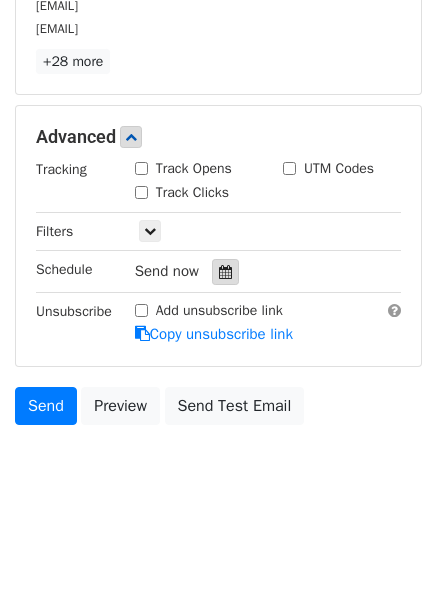 click at bounding box center (225, 272) 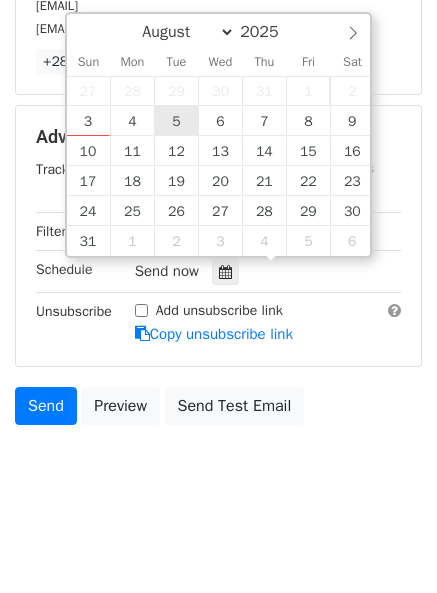 type on "2025-08-05 12:00" 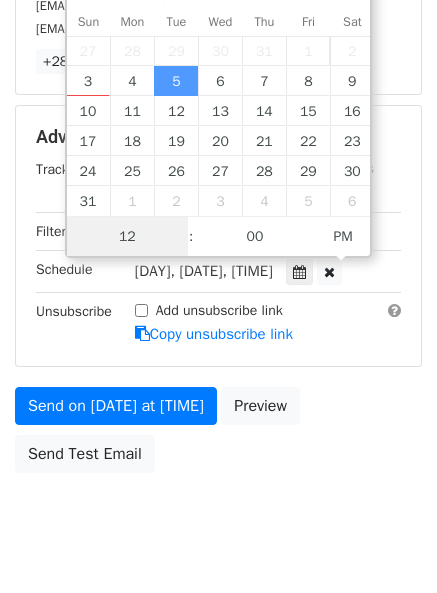 scroll, scrollTop: 1, scrollLeft: 0, axis: vertical 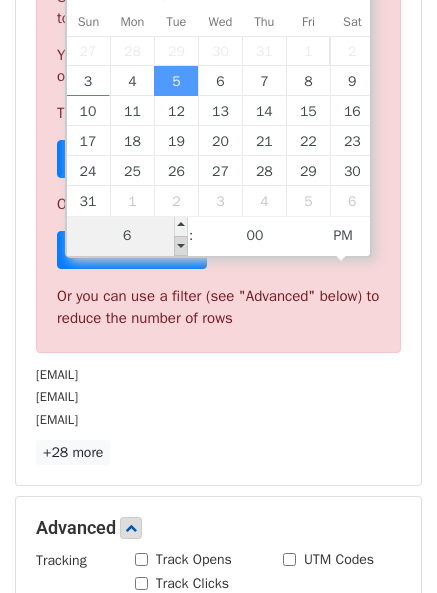type on "06" 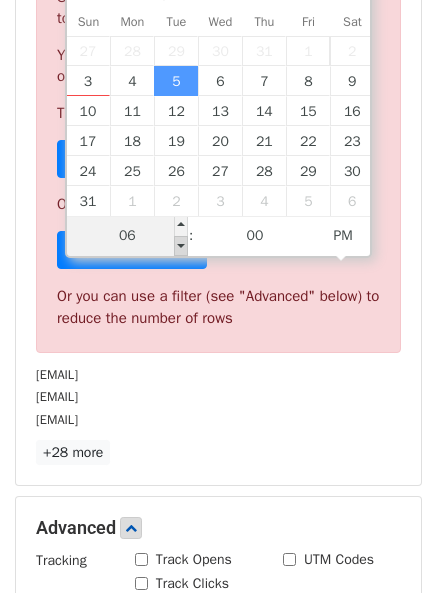 type on "2025-08-05 18:00" 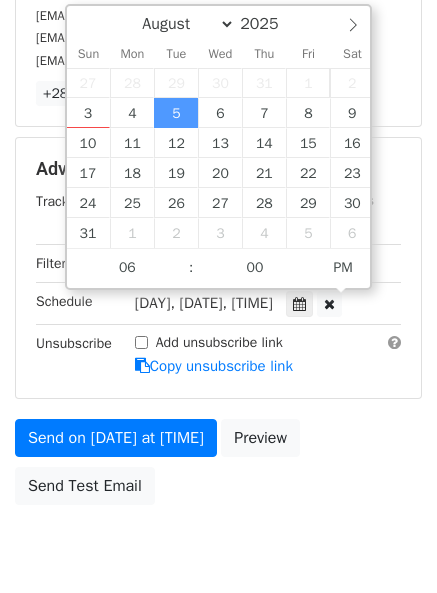scroll, scrollTop: 380, scrollLeft: 0, axis: vertical 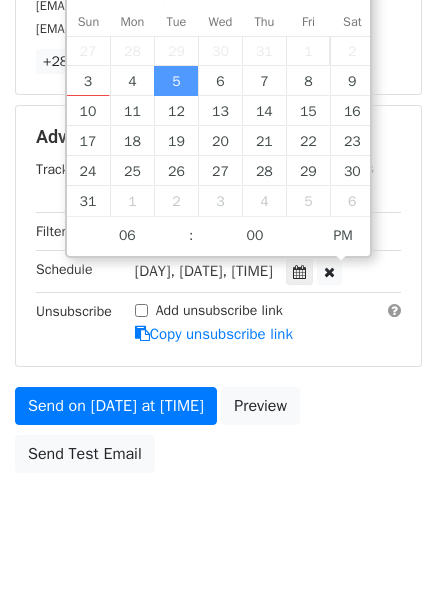 click on "Send on Aug 5 at 6:00pm
Preview
Send Test Email" at bounding box center (218, 435) 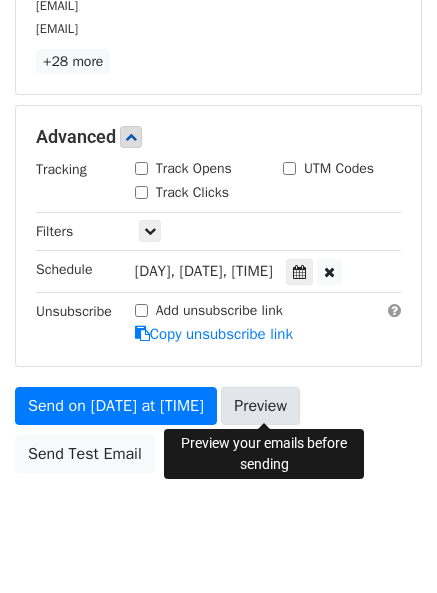 click on "Preview" at bounding box center [260, 406] 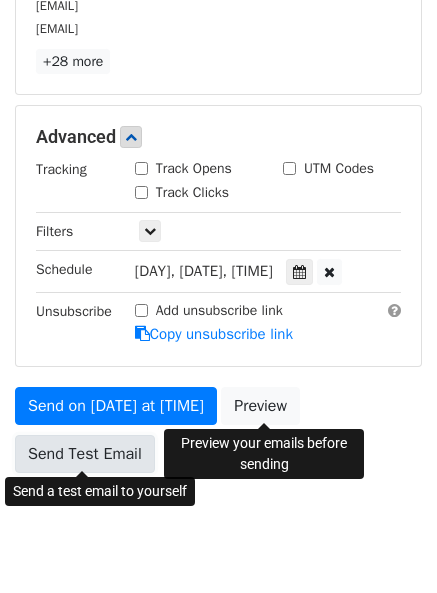 click on "Send Test Email" at bounding box center (85, 454) 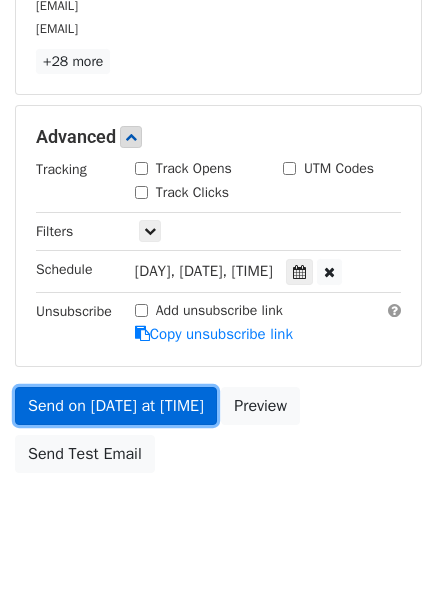 click on "Send on Aug 5 at 6:00pm" at bounding box center [116, 406] 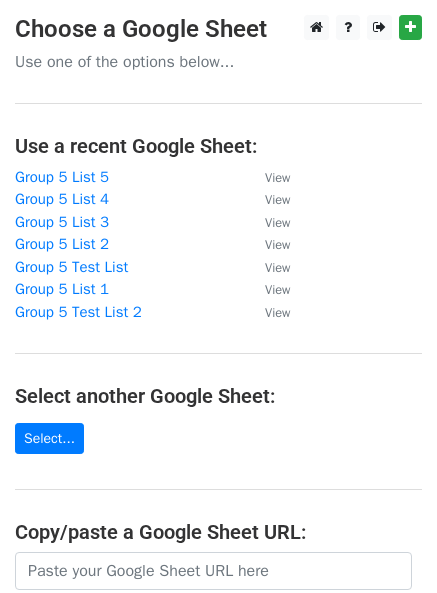 scroll, scrollTop: 0, scrollLeft: 0, axis: both 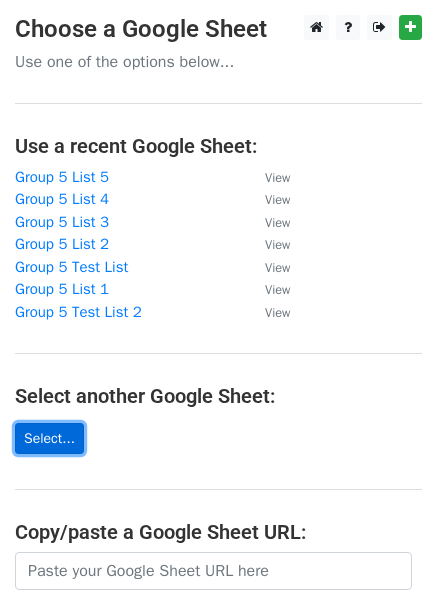 click on "Select..." at bounding box center (49, 438) 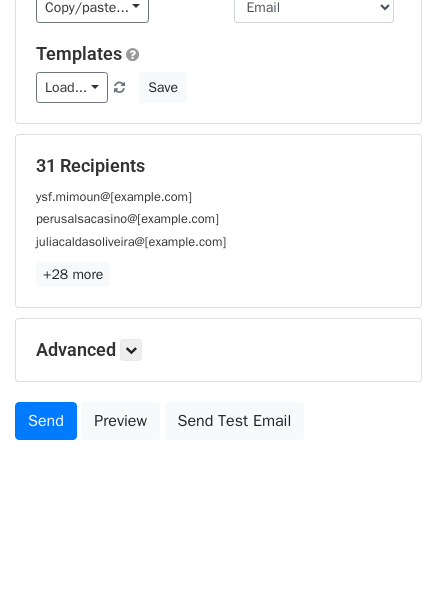 scroll, scrollTop: 184, scrollLeft: 0, axis: vertical 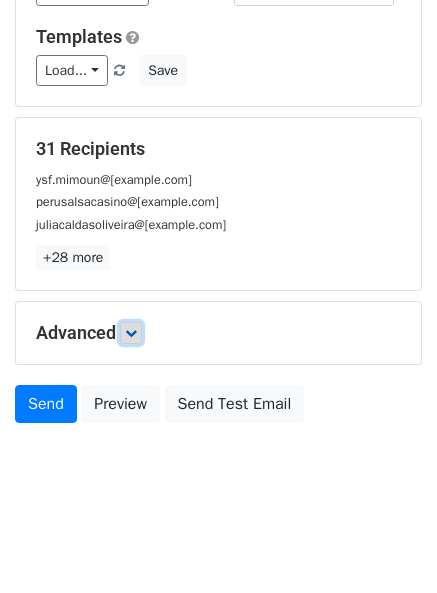 click at bounding box center [131, 333] 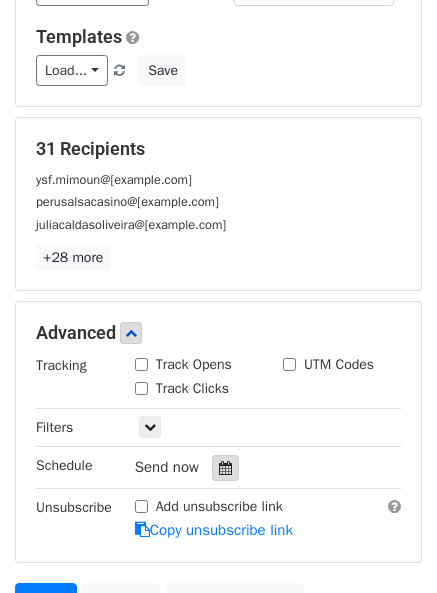 click at bounding box center (225, 468) 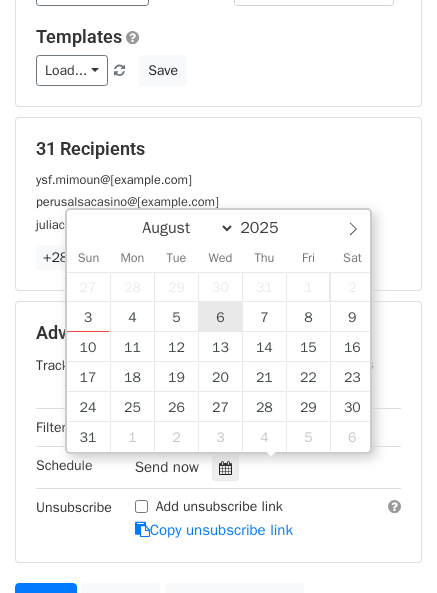 type on "2025-08-06 12:00" 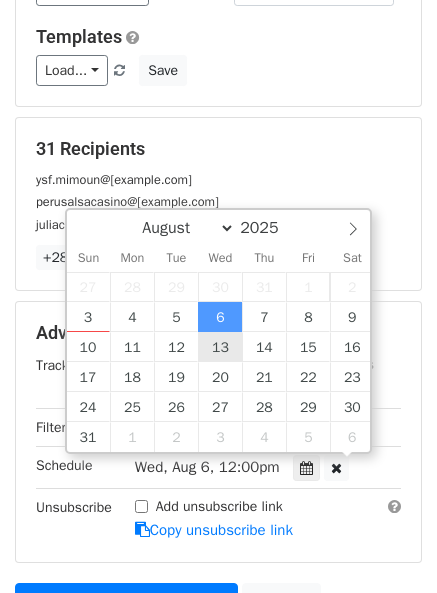 scroll, scrollTop: 1, scrollLeft: 0, axis: vertical 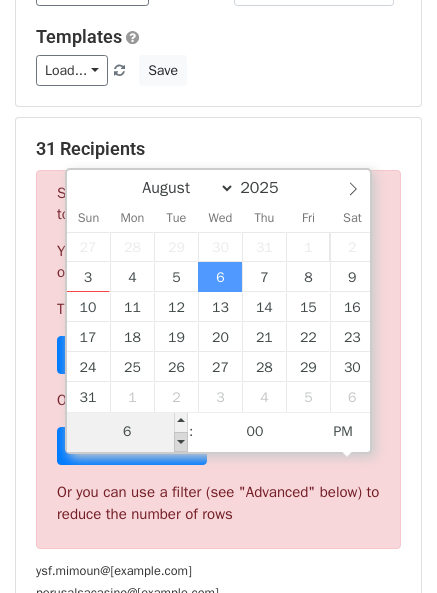 type on "06" 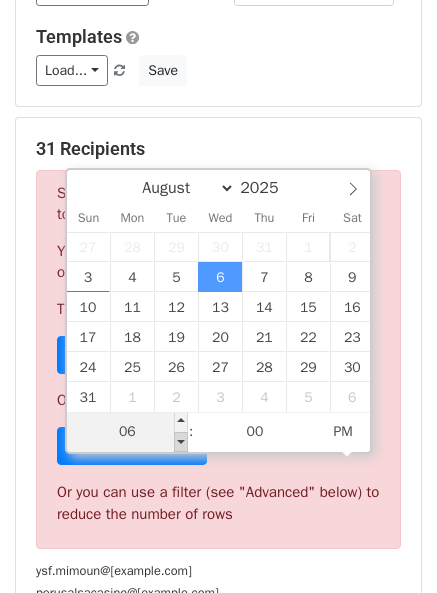 type on "2025-08-06 18:00" 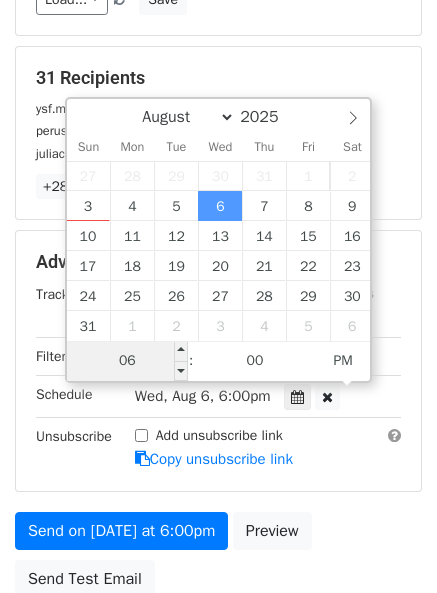 scroll, scrollTop: 284, scrollLeft: 0, axis: vertical 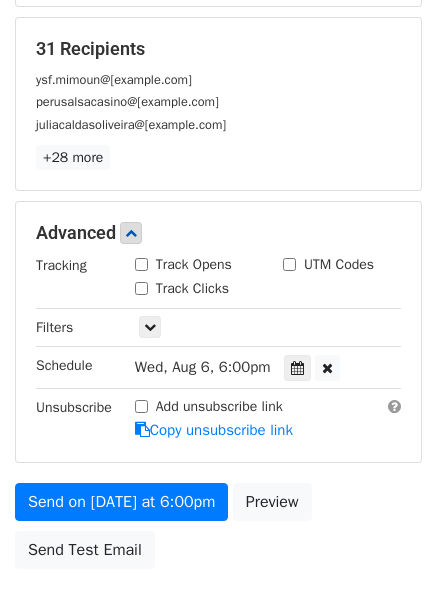 click on "Variables
Copy/paste...
{{First Name}}
{{Email}}
Email column
First Name
Email
Templates
Load...
No templates saved
Save
31 Recipients
ysf.mimoun@gmail.com
perusalsacasino@gmail.com
juliacaldasoliveira@gmail.com
+28 more
31 Recipients
×
ysf.mimoun@gmail.com
perusalsacasino@gmail.com
juliacaldasoliveira@gmail.com
justinmallmusic@gmail.com
bornblessedcatering@gmail.com
ilanatyn@gmail.com
dmmalatak@gmail.com
kaitlinjingco@gmail.com
jackdunn15@gmail.com
kionreddick09@gmail.com
tiarareadsbooks@gmail.com
captaincarlsseasoning@gmail.com
chestermarcphoto@gmail.com
vanessadawncomedy@gmail.com
stylehouse@gmail.com
dpointer4@gmail.com
kaggregos@gmail.com
kendallriggleman2027@gmail.com
sydneysiegel2@gmail.com
nikkimurciano@gmail.com" at bounding box center (218, 201) 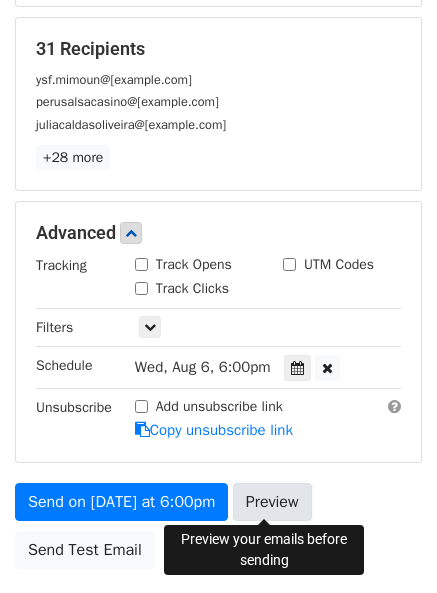 click on "Preview" at bounding box center (272, 502) 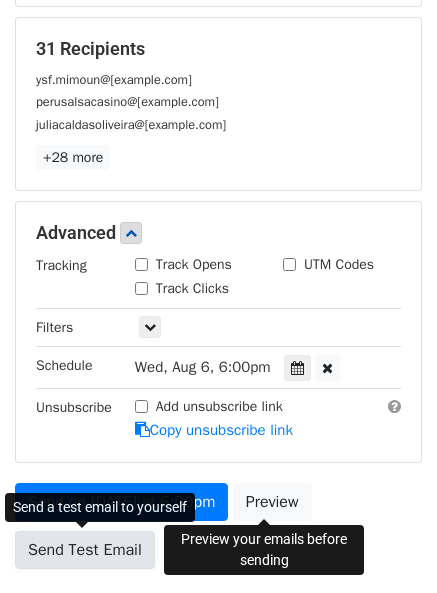 click on "Send Test Email" at bounding box center [85, 550] 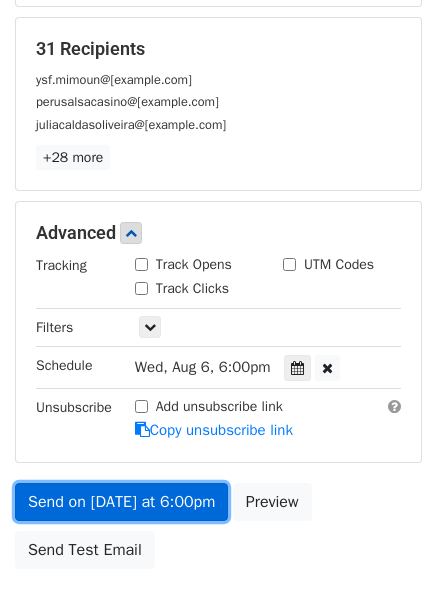 click on "Send on Aug 6 at 6:00pm" at bounding box center (121, 502) 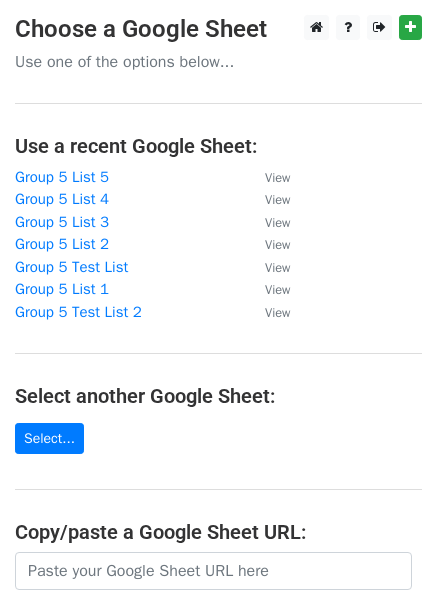 scroll, scrollTop: 0, scrollLeft: 0, axis: both 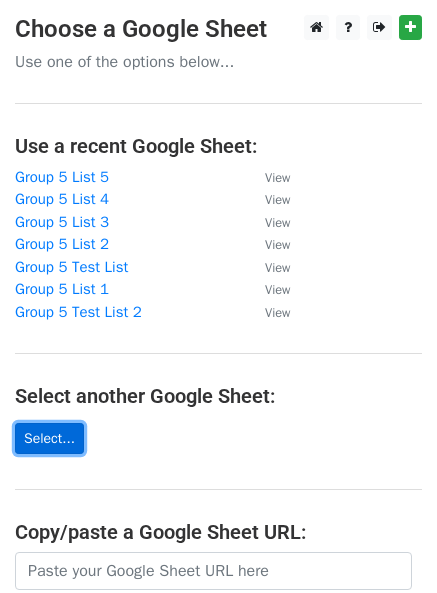 click on "Select..." at bounding box center (49, 438) 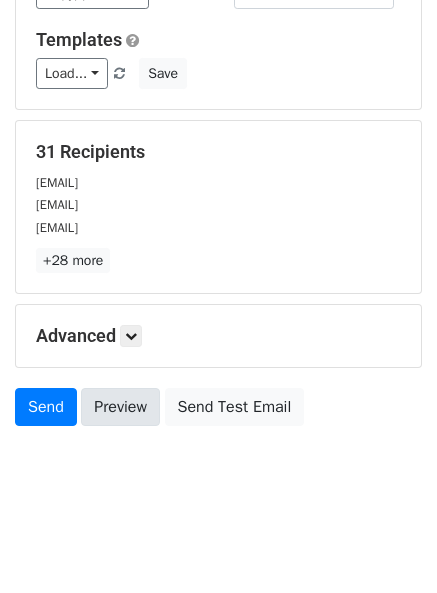 scroll, scrollTop: 184, scrollLeft: 0, axis: vertical 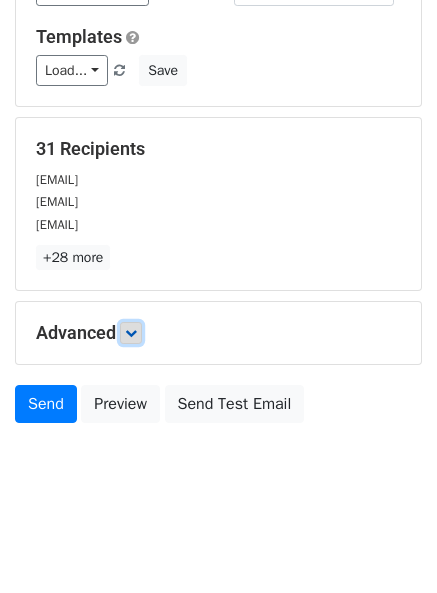 click at bounding box center (131, 333) 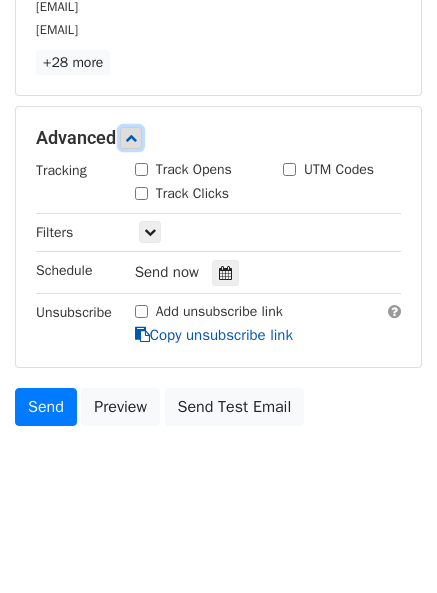 scroll, scrollTop: 380, scrollLeft: 0, axis: vertical 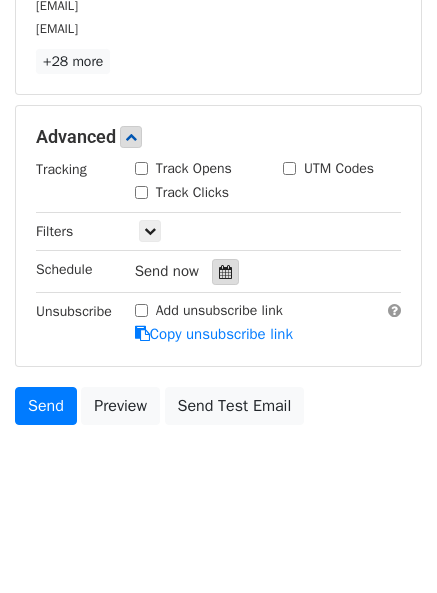 click at bounding box center (225, 272) 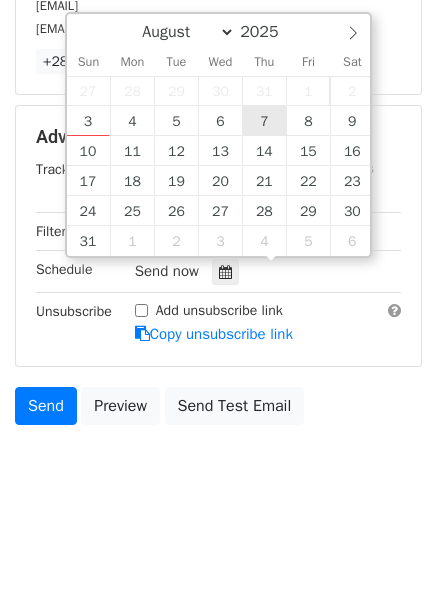 type on "2025-08-07 12:00" 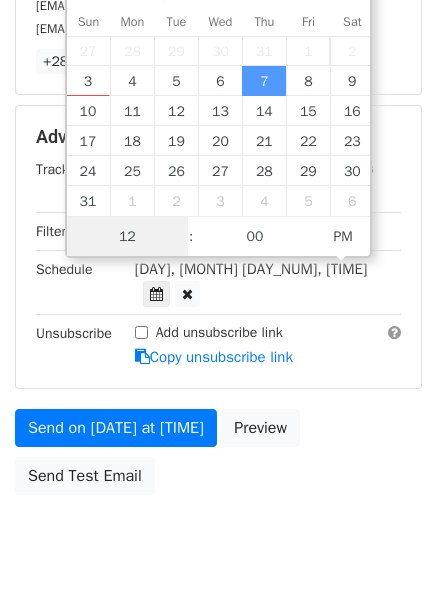 scroll, scrollTop: 1, scrollLeft: 0, axis: vertical 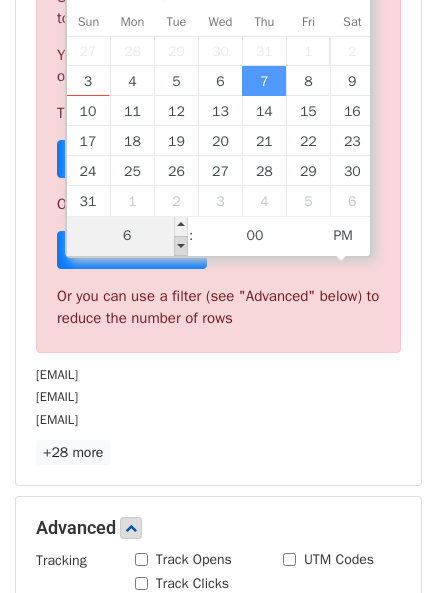 type on "06" 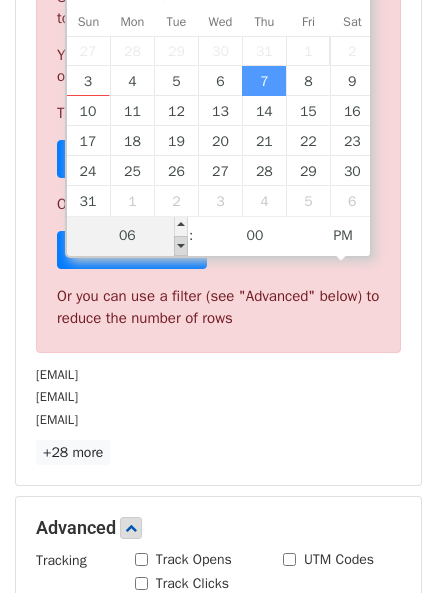 type on "2025-08-07 18:00" 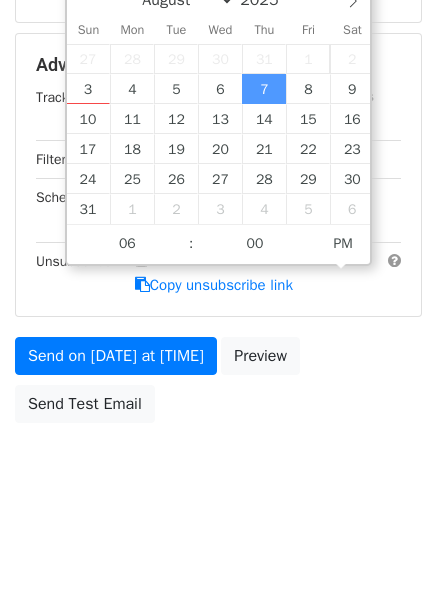 scroll, scrollTop: 348, scrollLeft: 0, axis: vertical 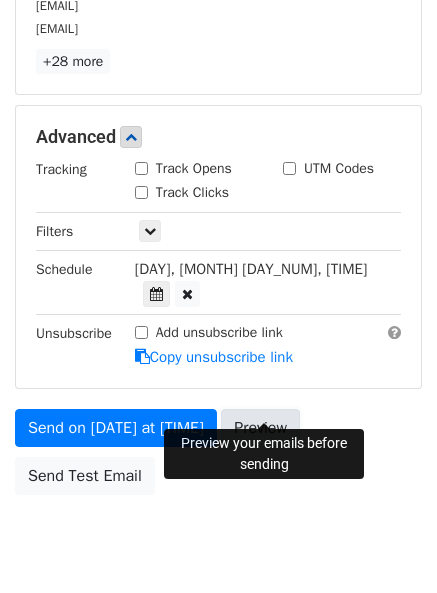 click on "Preview" at bounding box center (260, 428) 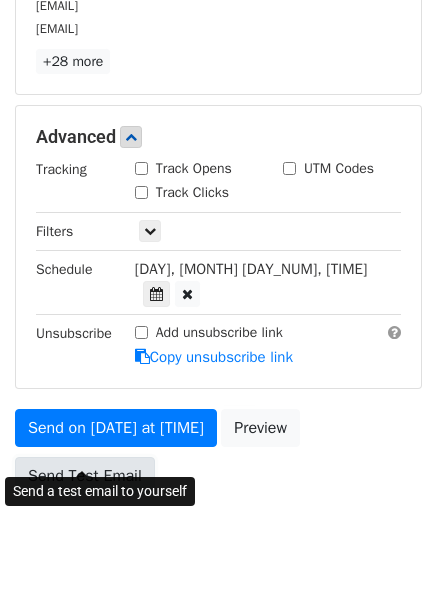 click on "Send Test Email" at bounding box center (85, 476) 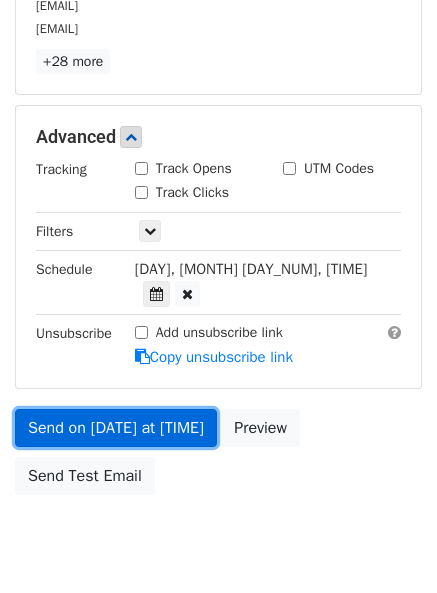 click on "Send on Aug 7 at 6:00pm" at bounding box center (116, 428) 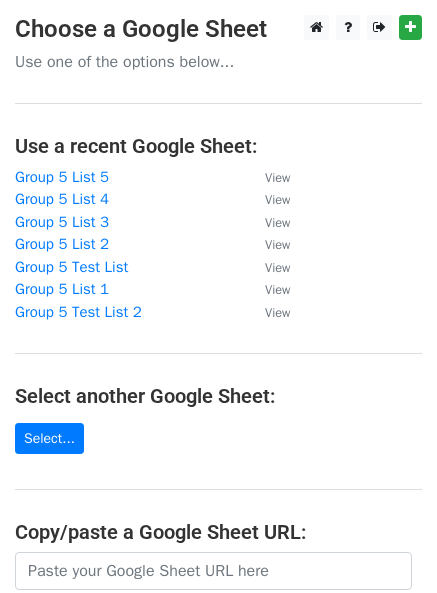scroll, scrollTop: 0, scrollLeft: 0, axis: both 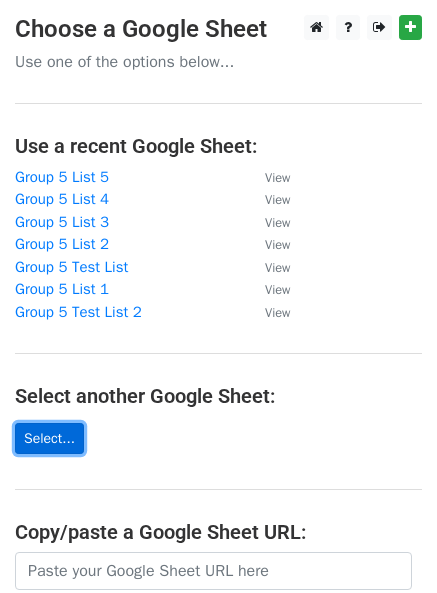 click on "Select..." at bounding box center [49, 438] 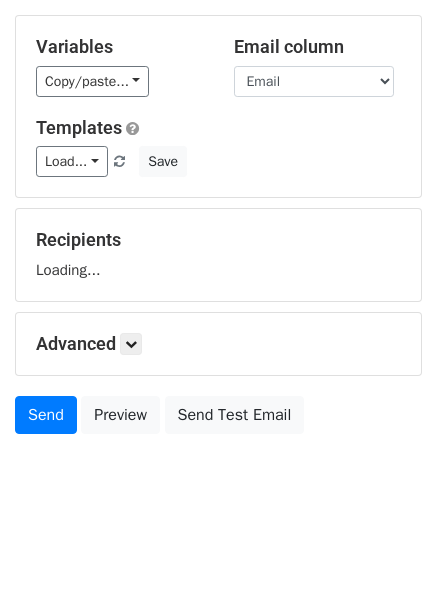 scroll, scrollTop: 104, scrollLeft: 0, axis: vertical 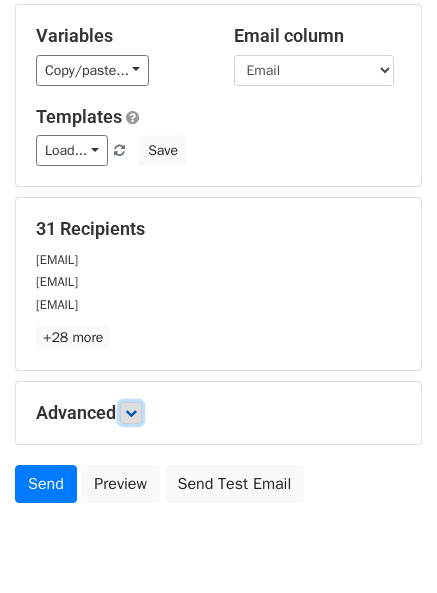 click at bounding box center (131, 413) 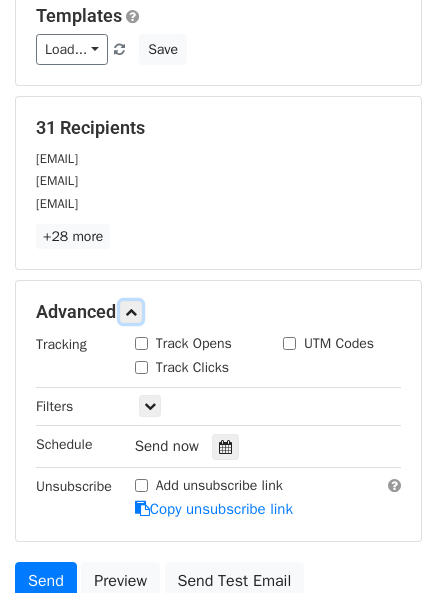 scroll, scrollTop: 380, scrollLeft: 0, axis: vertical 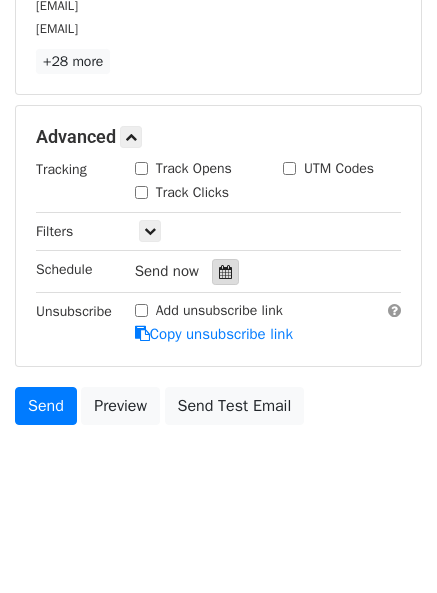 click at bounding box center [225, 272] 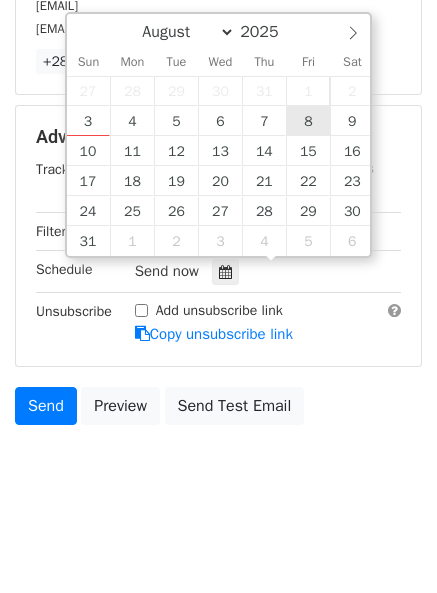 type on "[DATE] [TIME]" 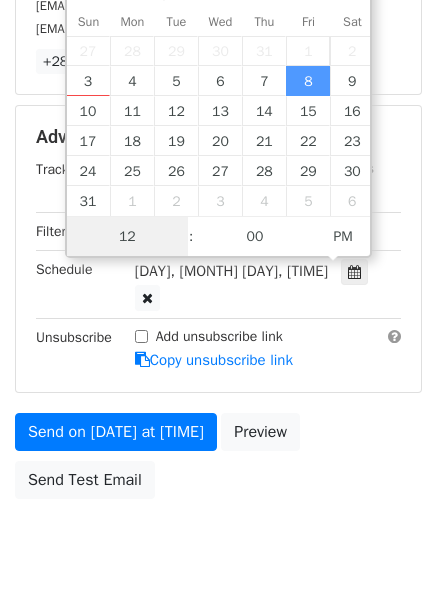 scroll, scrollTop: 1, scrollLeft: 0, axis: vertical 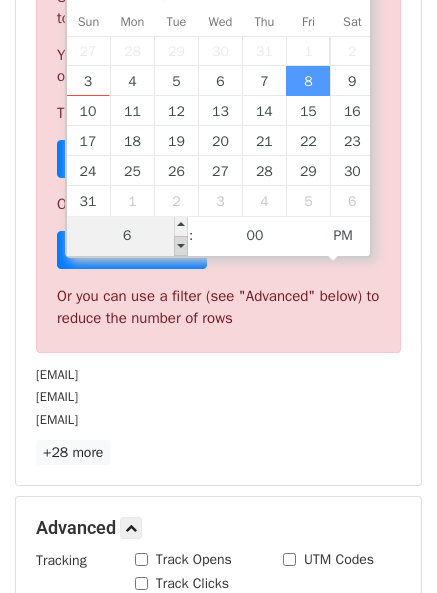 type on "06" 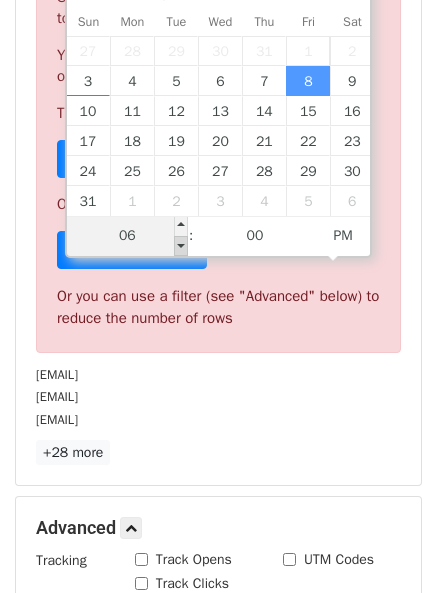 type on "[DATE] [TIME]" 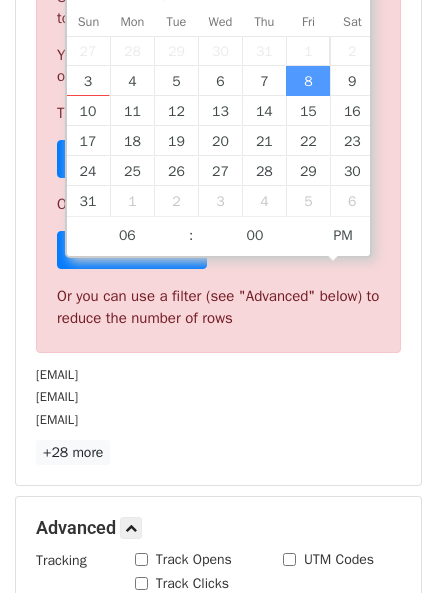 scroll, scrollTop: 348, scrollLeft: 0, axis: vertical 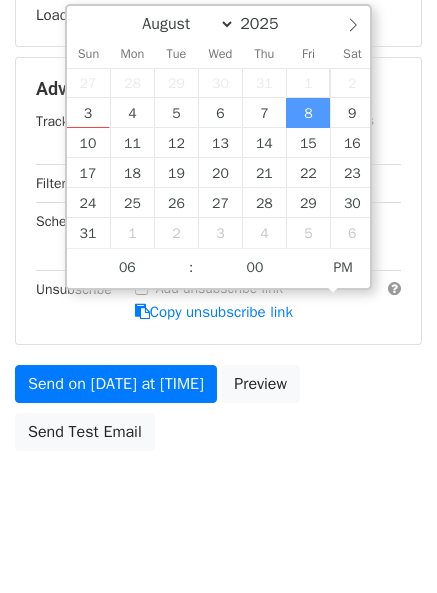 click on "New Campaign
Daily emails left: 50
Google Sheet:
Group 5 List 10
Variables
Copy/paste...
{{First Name}}
{{Email}}
Email column
First Name
Email
Templates
Load...
No templates saved
Save
Recipients Loading...
Advanced
Tracking
Track Opens
UTM Codes
Track Clicks
Filters
Only include spreadsheet rows that match the following filters:
Schedule
[DAY], [MONTH] [DAY], [TIME]
[DATE] [TIME]
Unsubscribe
Add unsubscribe link
Copy unsubscribe link
Send on [DATE] at [TIME]
Preview
Send Test Email
August September October November December 2025
Sun Mon Tue Wed Thu Fri Sat
27 28 29 30 31 1 2 3 4 5 6 7 8 9 10 11 12" at bounding box center (218, 104) 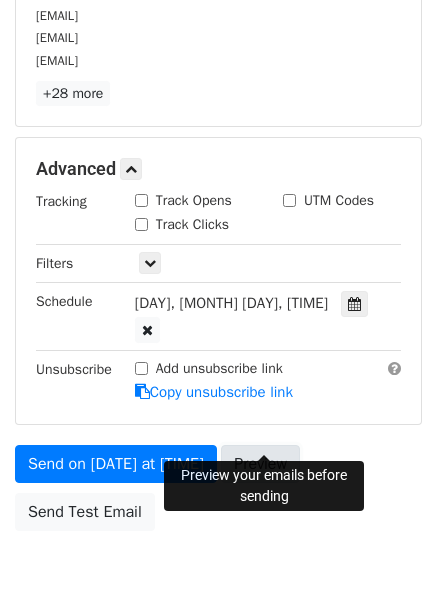 click on "Preview" at bounding box center (260, 464) 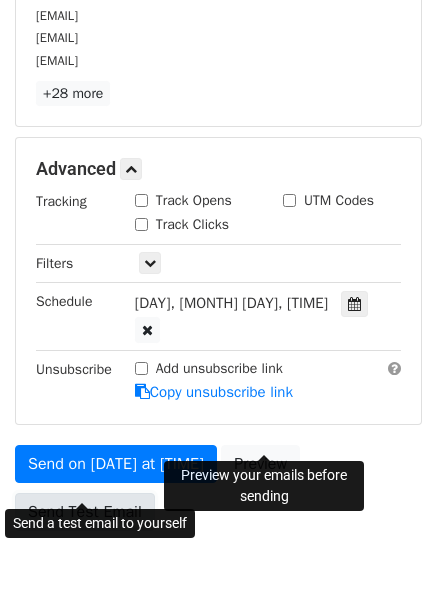 click on "Send Test Email" at bounding box center [85, 512] 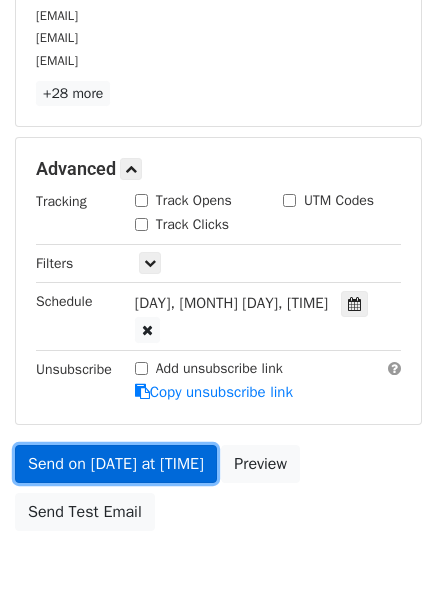 click on "Send on [DATE] at [TIME]" at bounding box center [116, 464] 